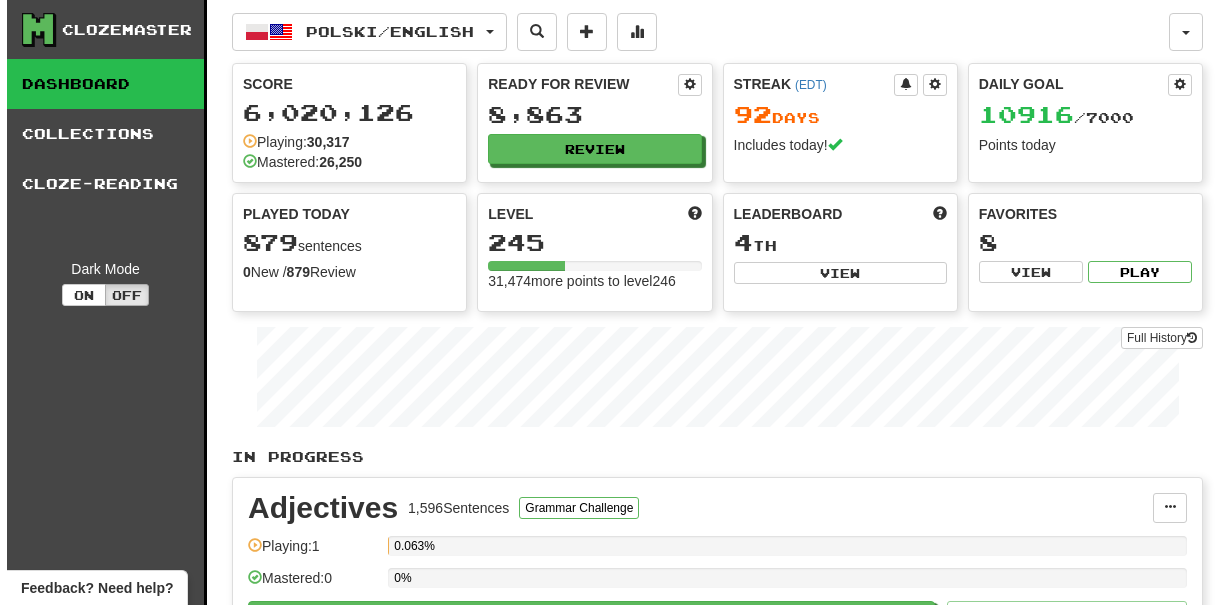 scroll, scrollTop: 0, scrollLeft: 0, axis: both 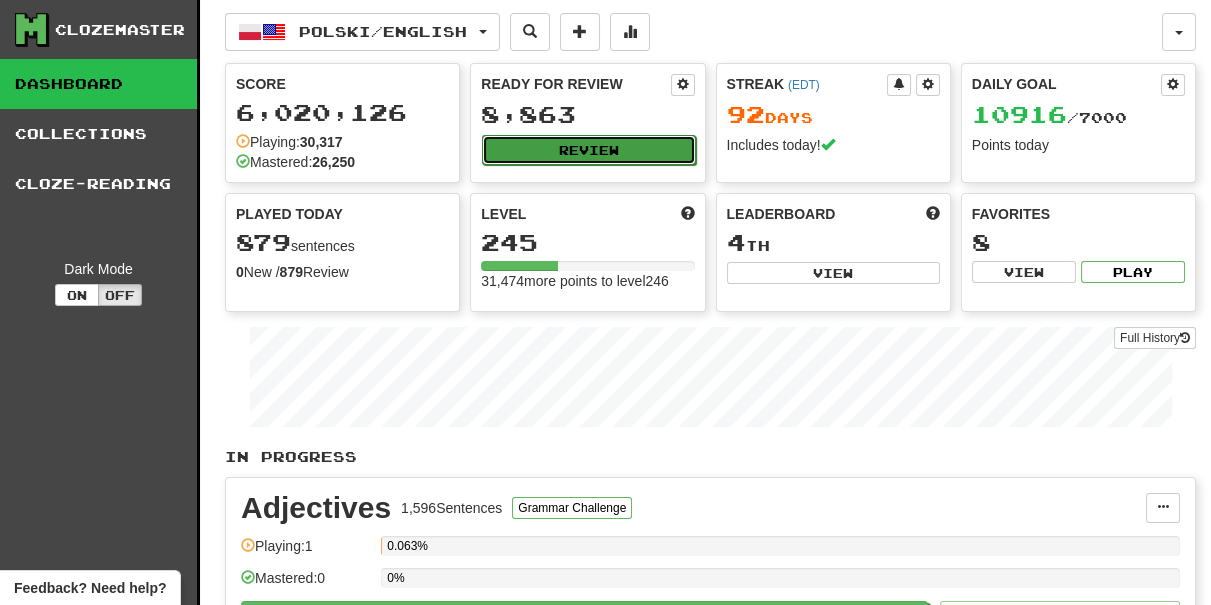 click on "Review" at bounding box center (588, 150) 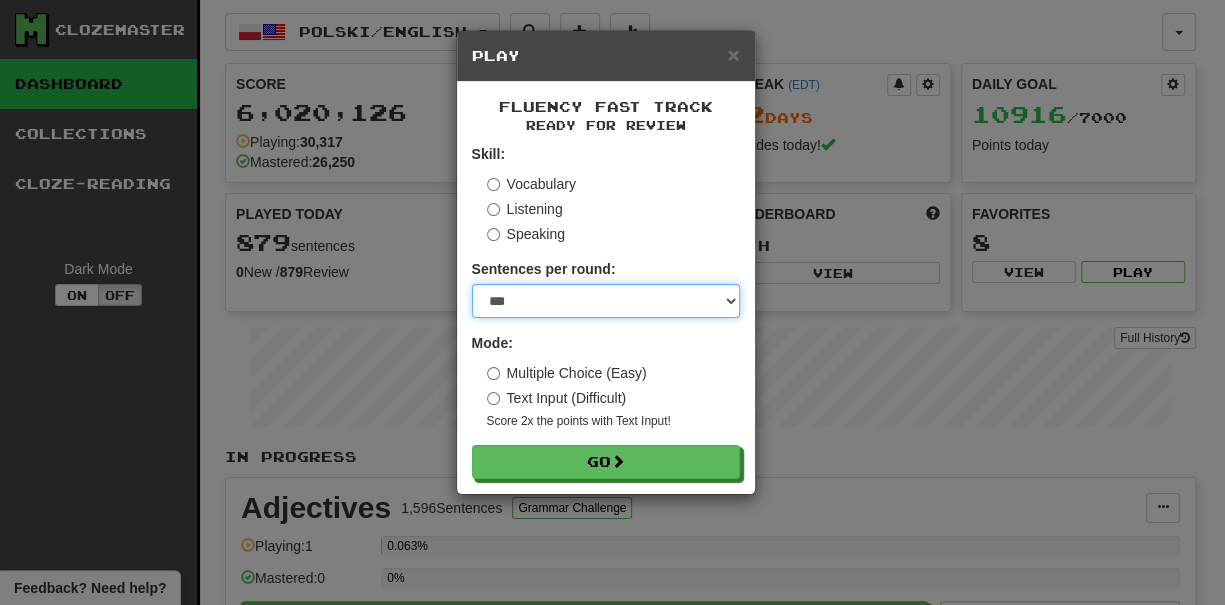 click on "* ** ** ** ** ** *** ********" at bounding box center [606, 301] 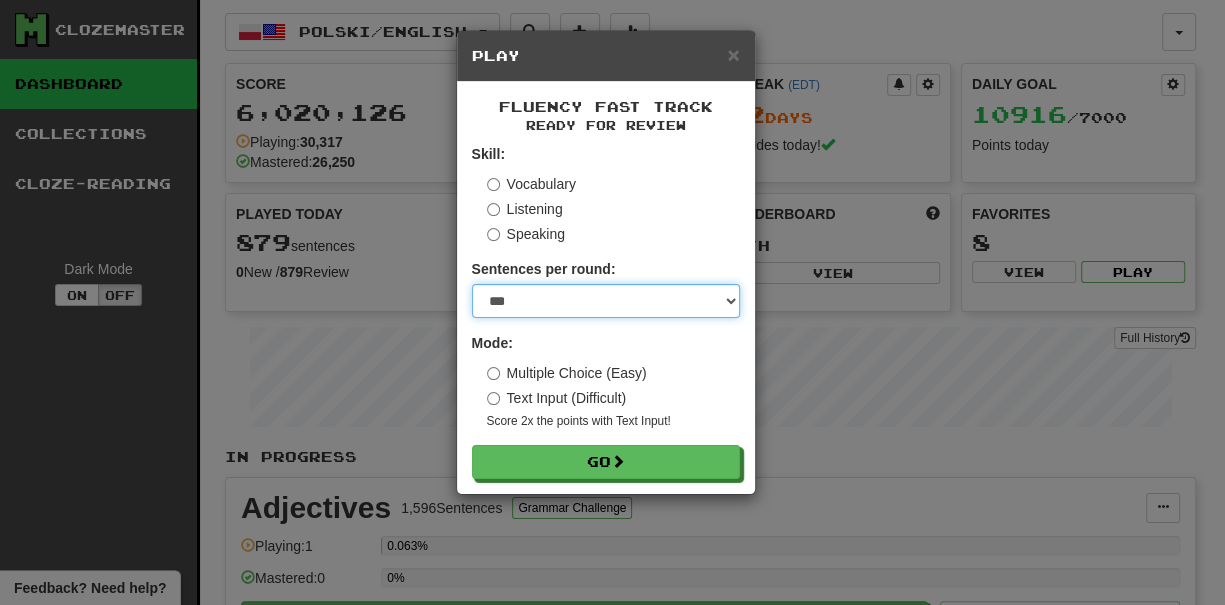 select on "*" 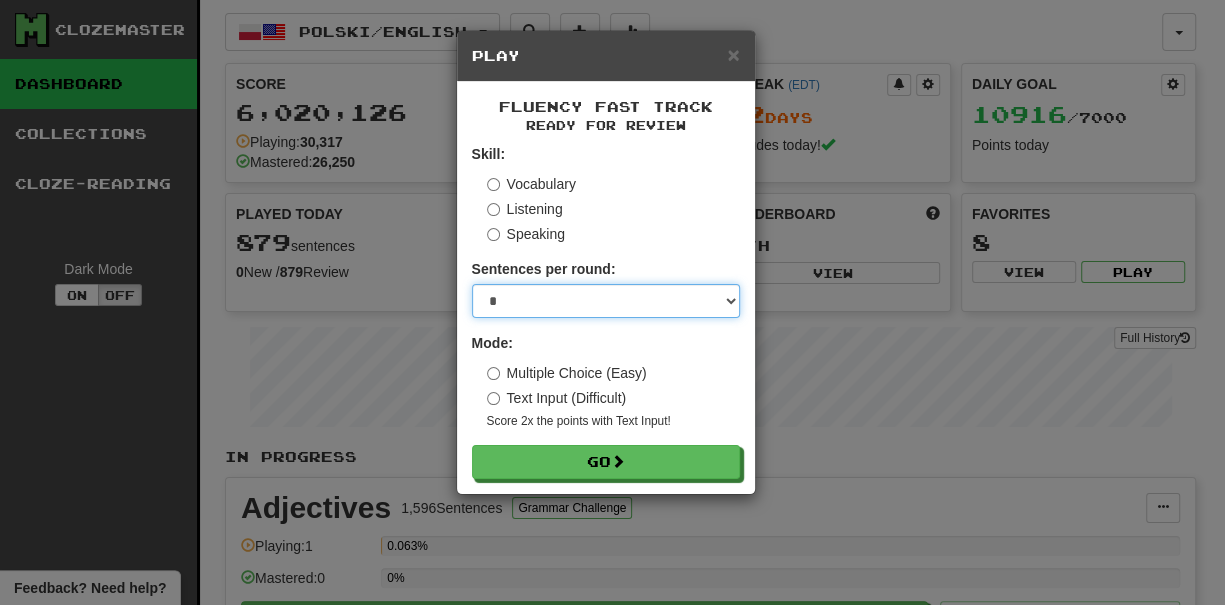 click on "* ** ** ** ** ** *** ********" at bounding box center (606, 301) 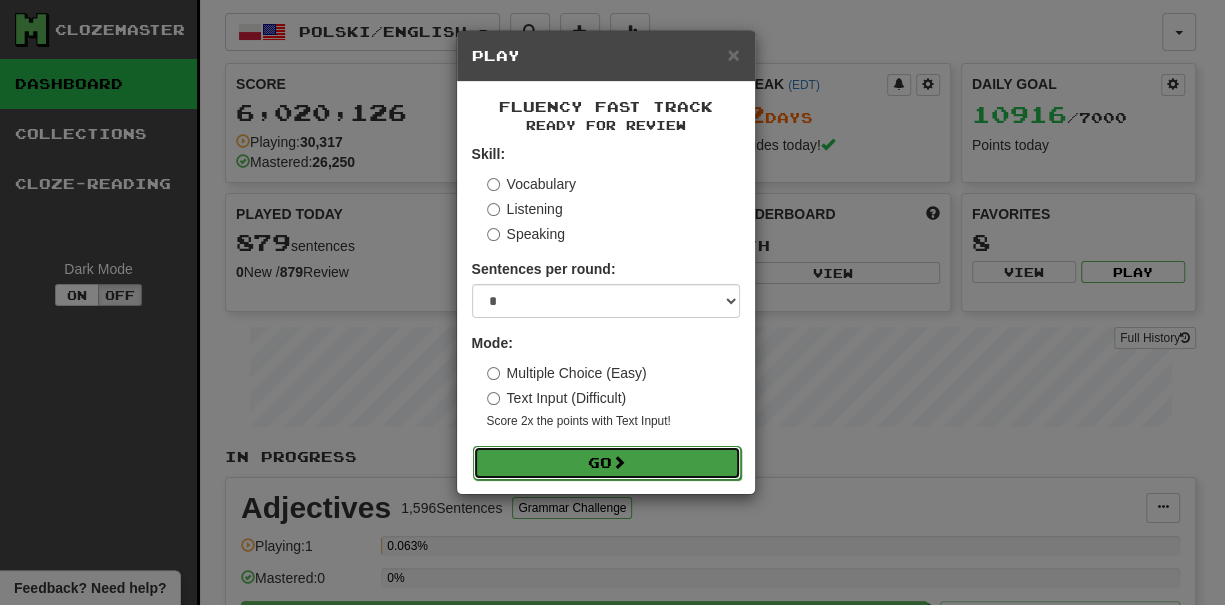 click on "Go" at bounding box center (607, 463) 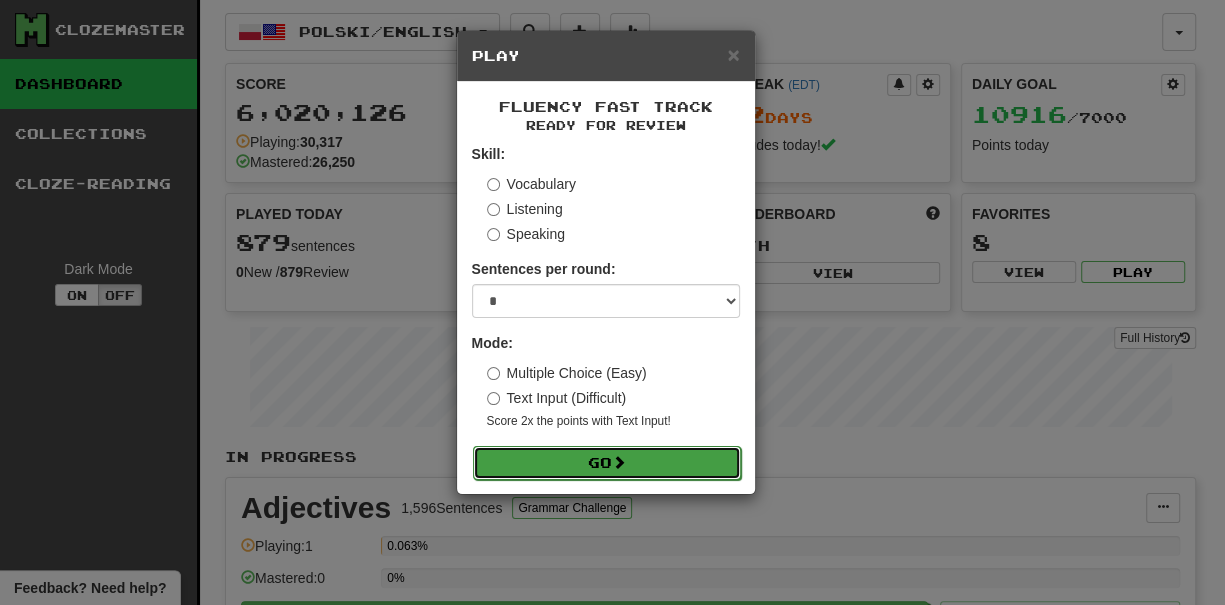 click on "Go" at bounding box center (607, 463) 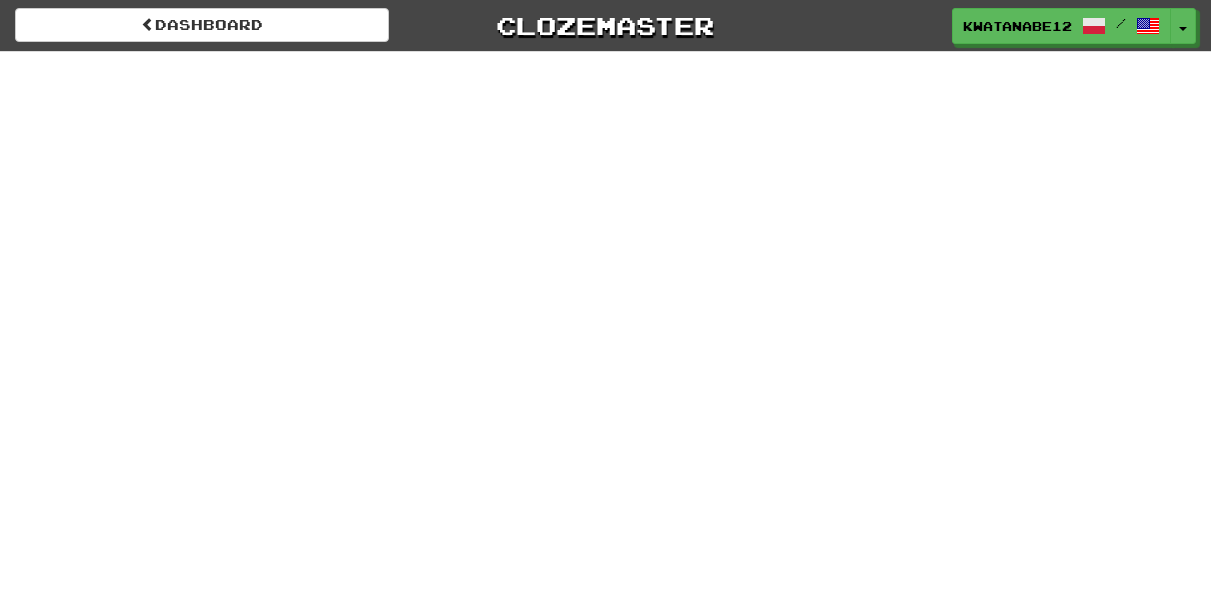 scroll, scrollTop: 0, scrollLeft: 0, axis: both 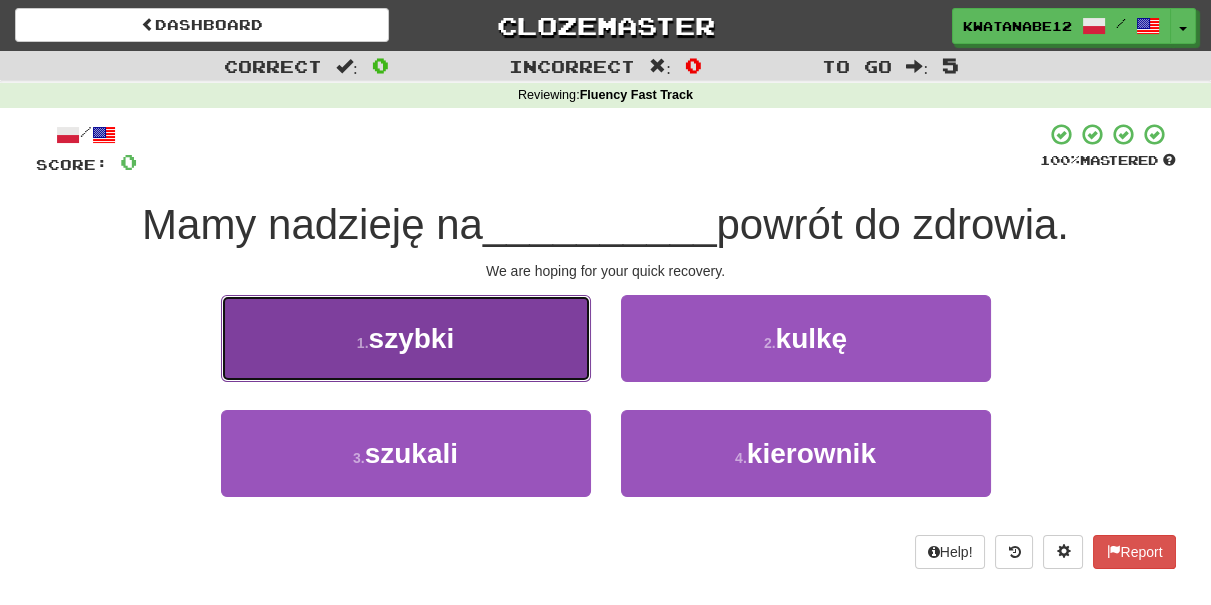click on "1 .  szybki" at bounding box center [406, 338] 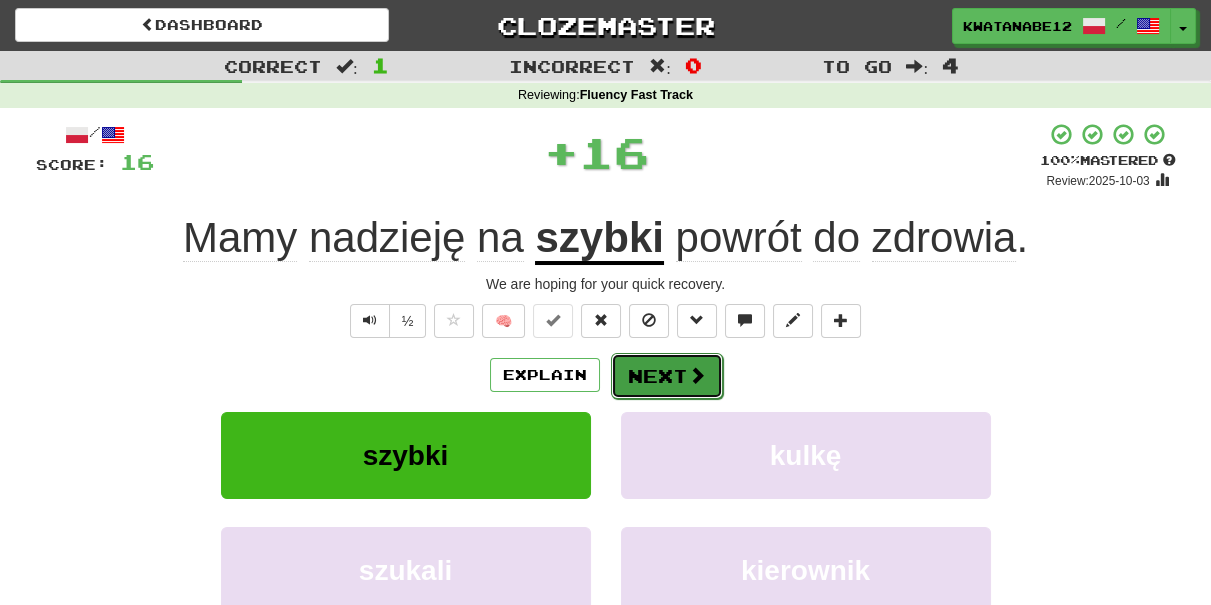 click on "Next" at bounding box center [667, 376] 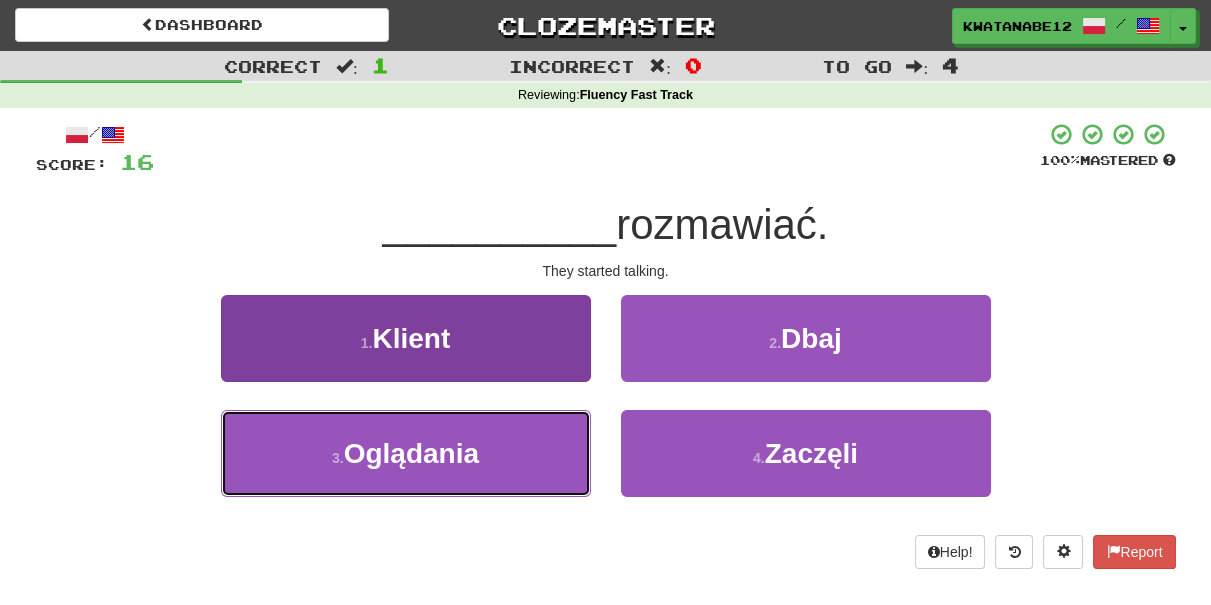 click on "3 .  Oglądania" at bounding box center (406, 453) 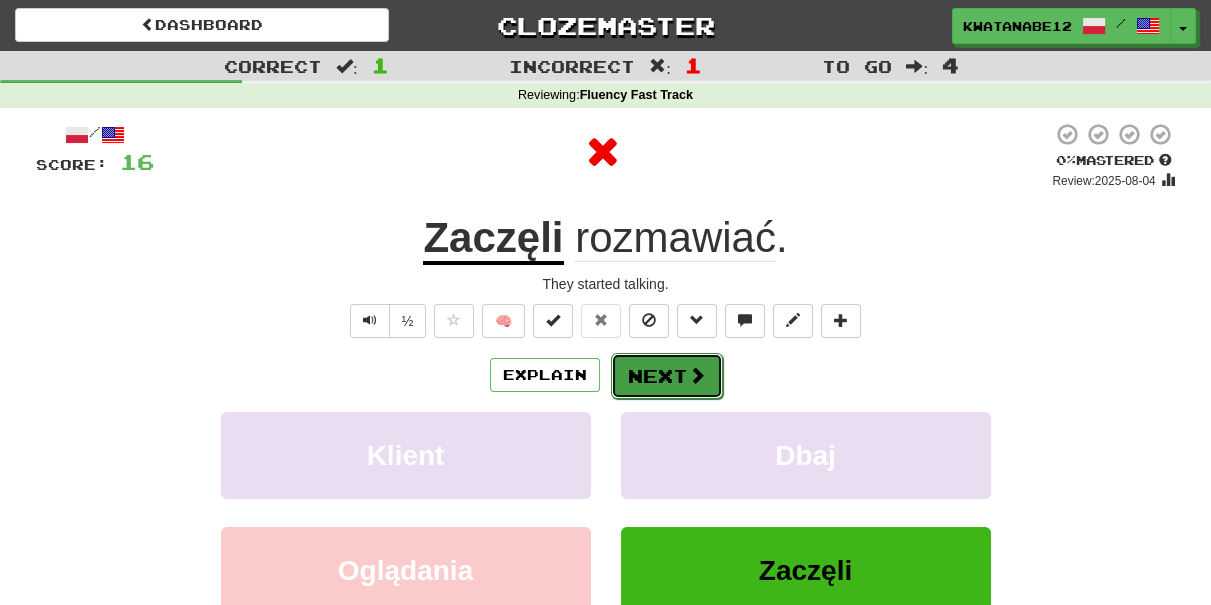 click on "Next" at bounding box center (667, 376) 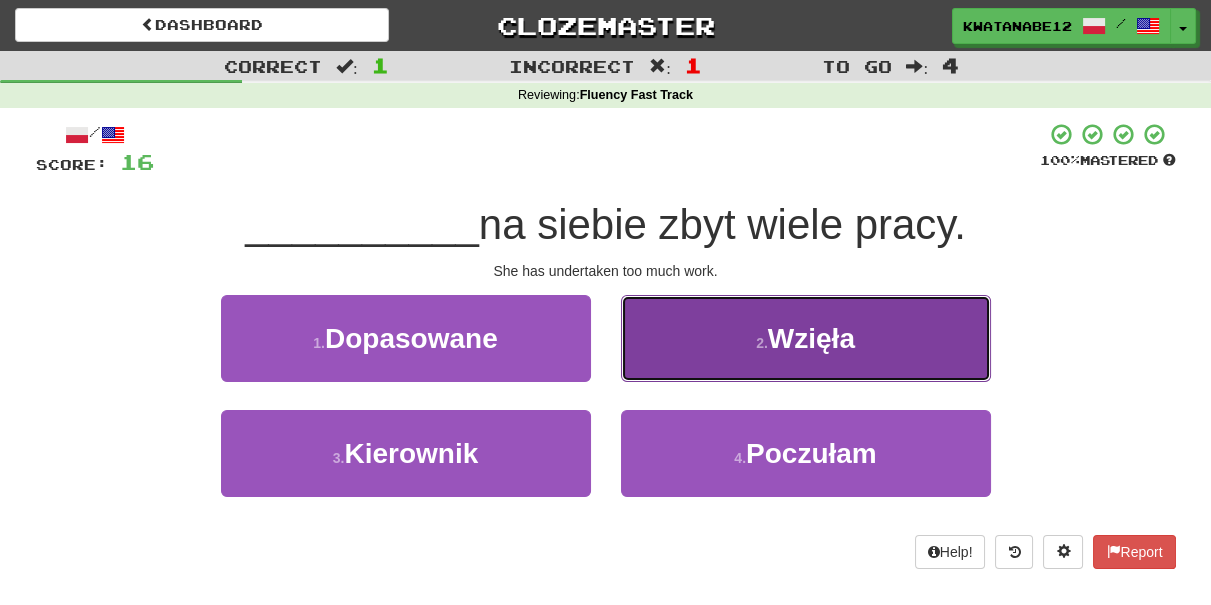 click on "2 .  Wzięła" at bounding box center [806, 338] 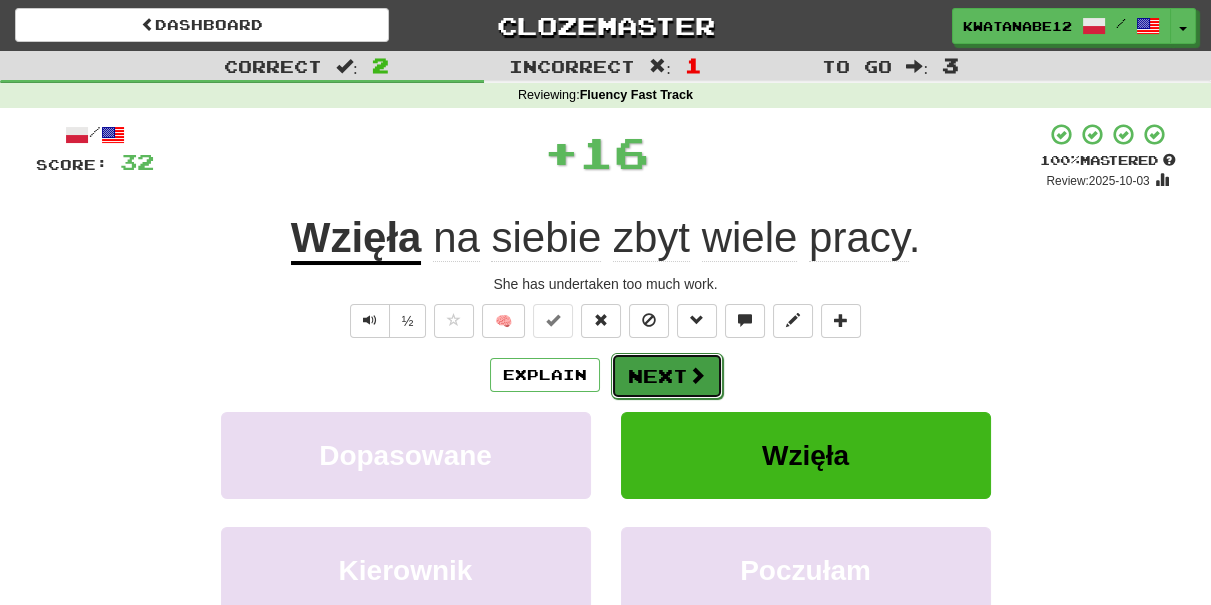 drag, startPoint x: 648, startPoint y: 383, endPoint x: 641, endPoint y: 371, distance: 13.892444 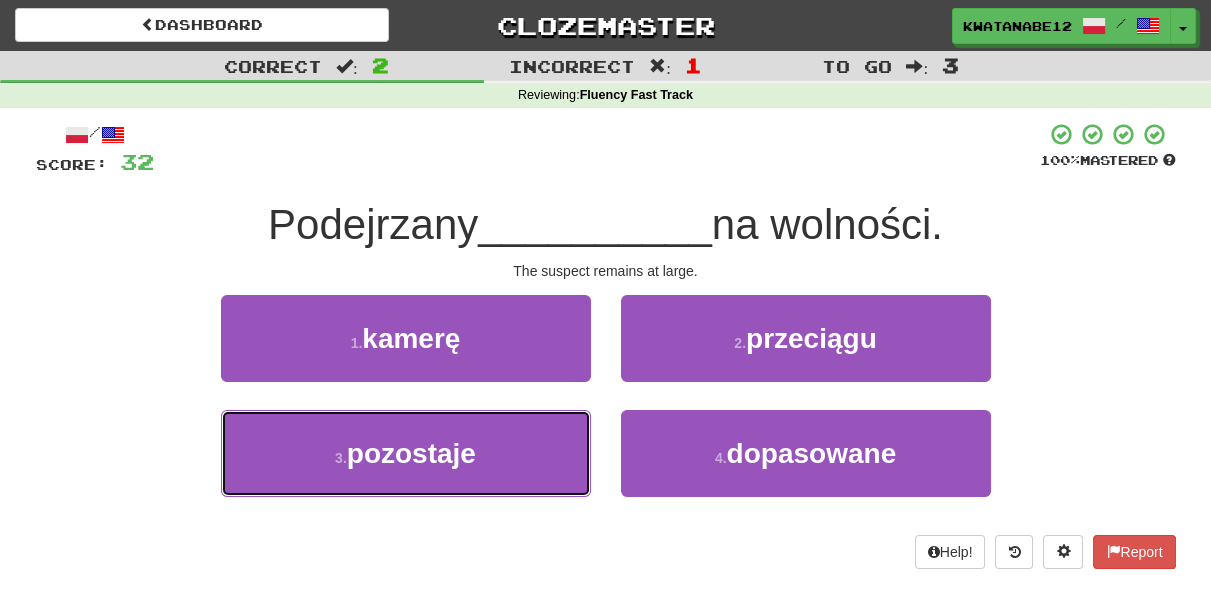 drag, startPoint x: 514, startPoint y: 444, endPoint x: 615, endPoint y: 401, distance: 109.77249 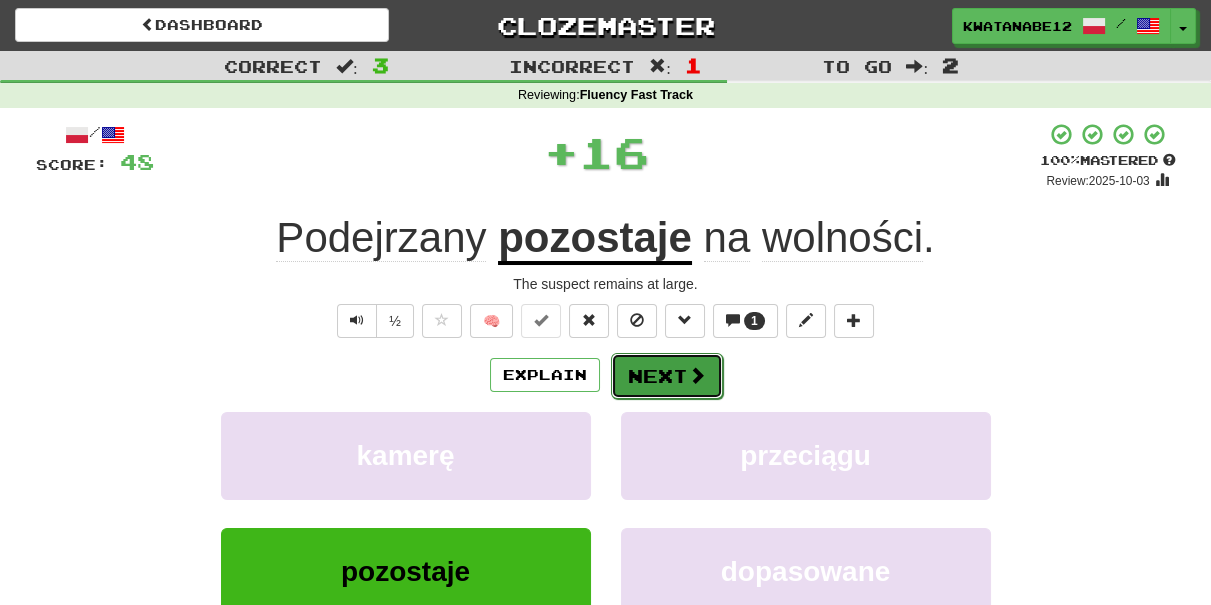 click on "Next" at bounding box center [667, 376] 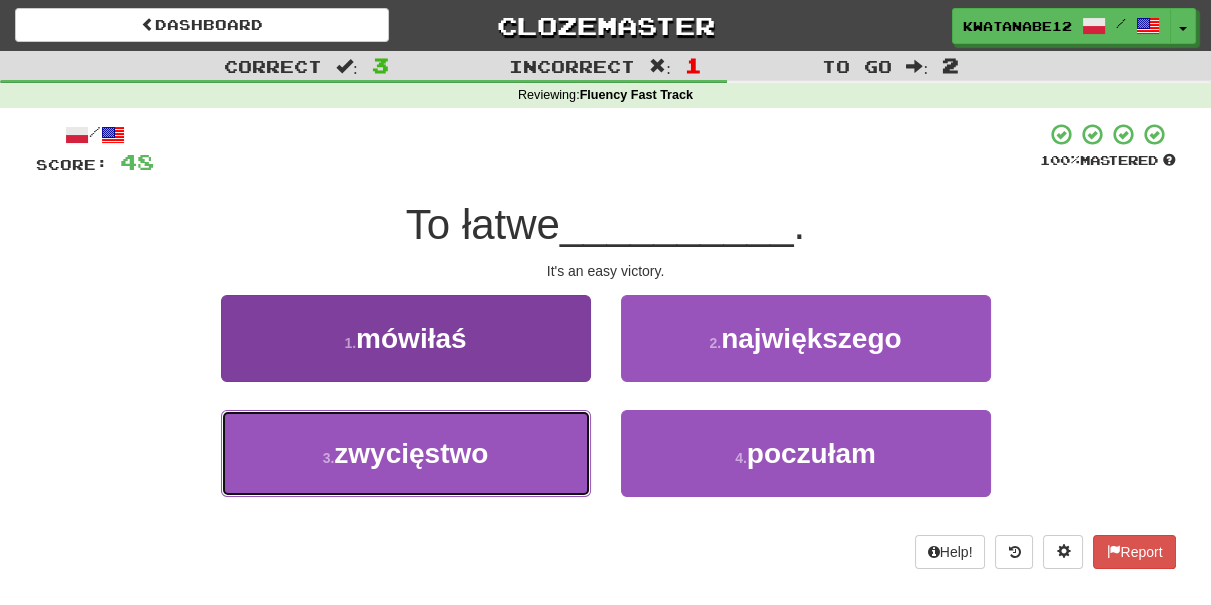 click on "3 .  zwycięstwo" at bounding box center (406, 453) 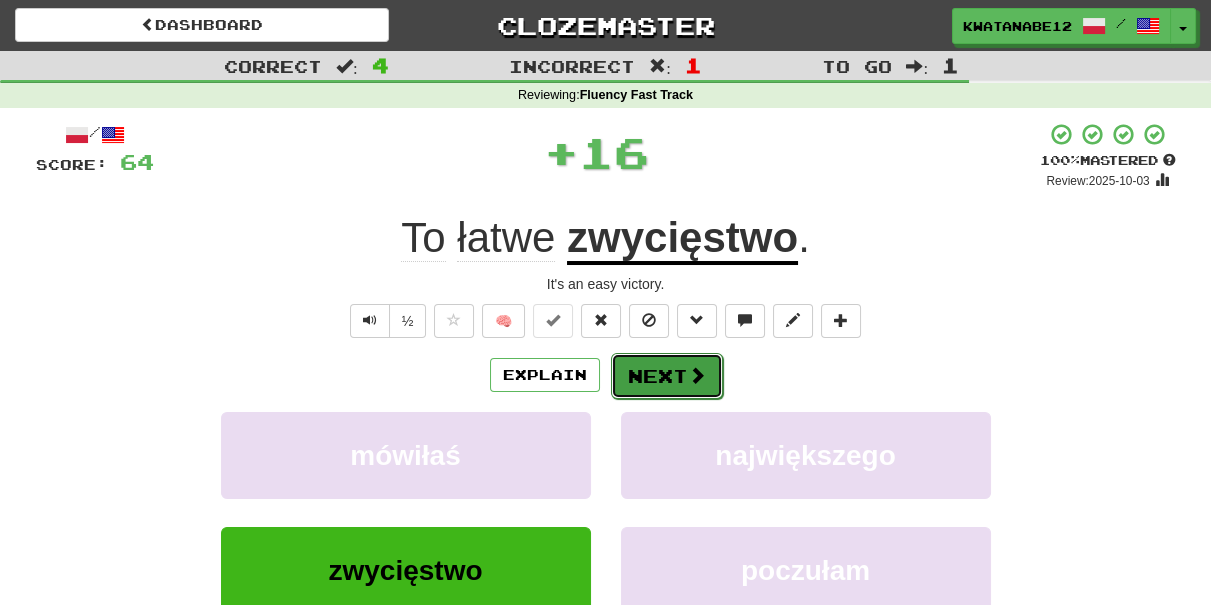 click on "Next" at bounding box center (667, 376) 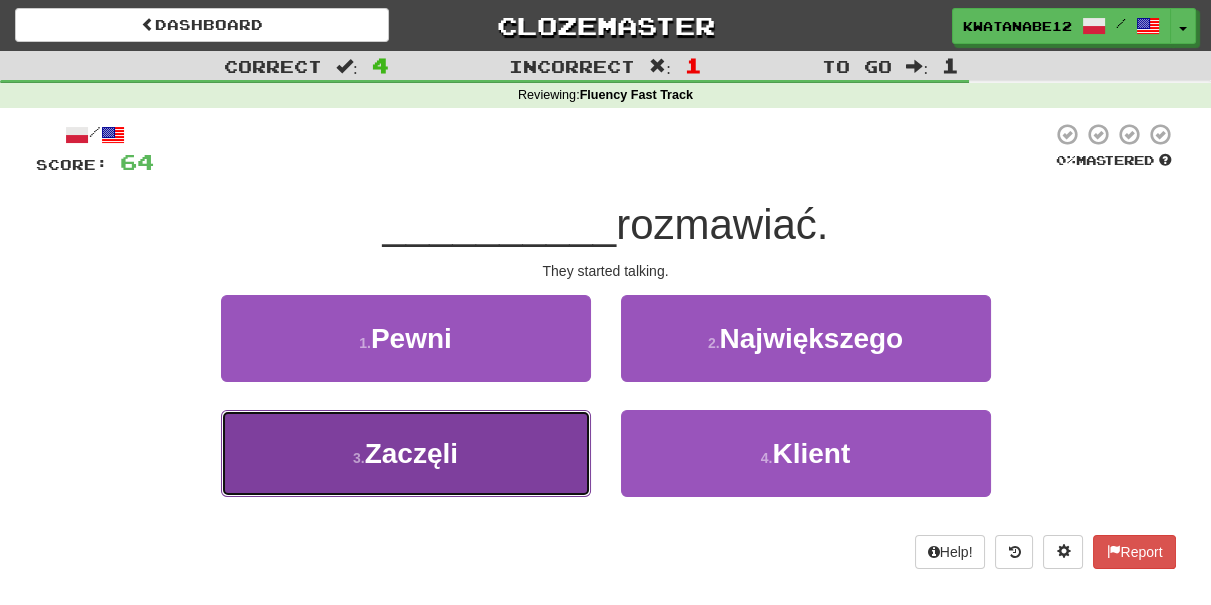 drag, startPoint x: 513, startPoint y: 452, endPoint x: 565, endPoint y: 425, distance: 58.59181 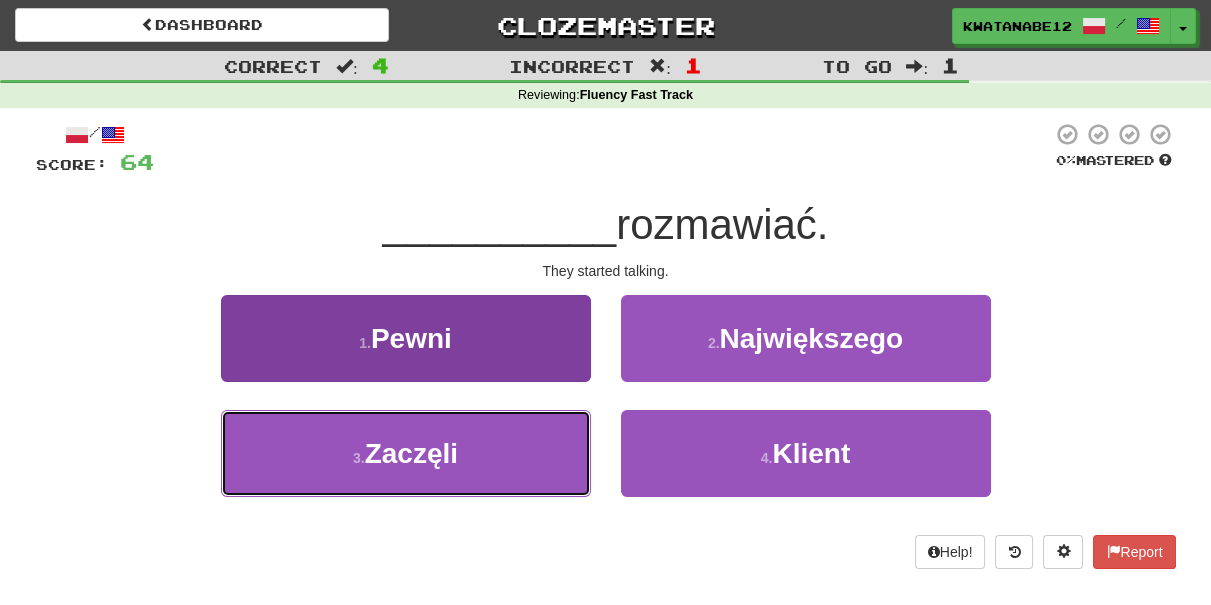 click on "3 .  Zaczęli" at bounding box center [406, 453] 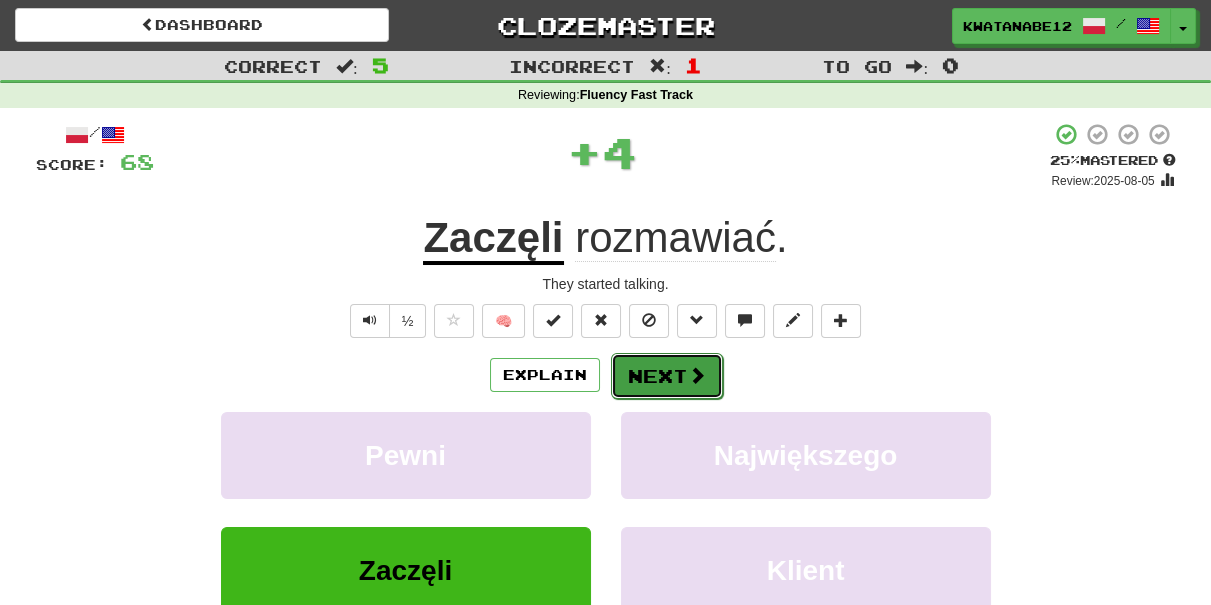 click on "Next" at bounding box center [667, 376] 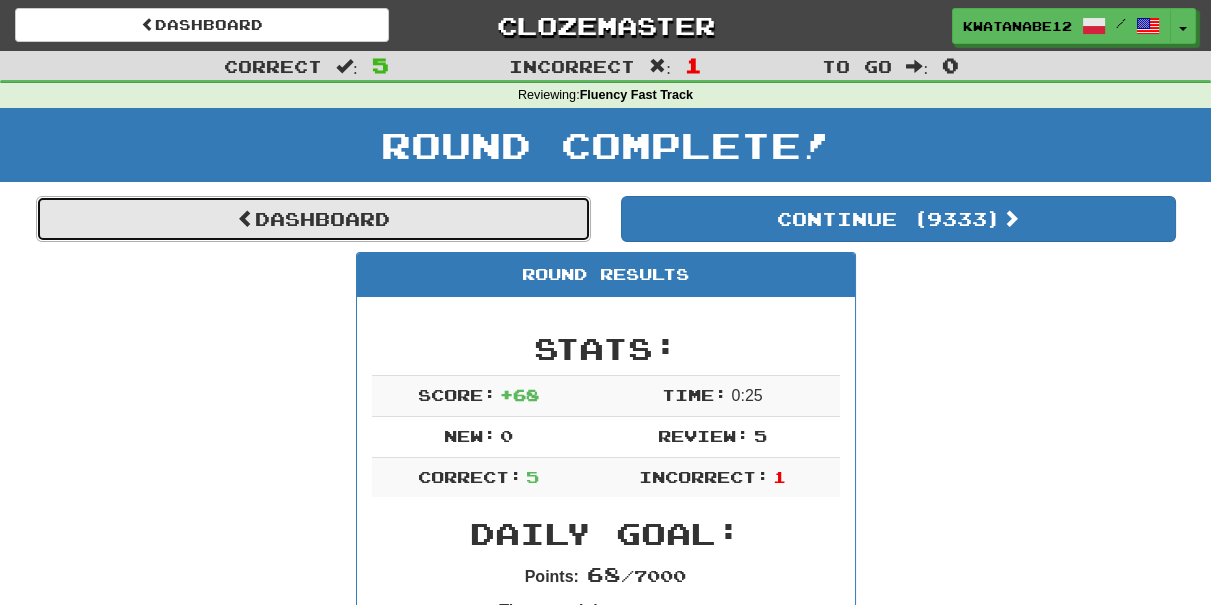 click on "Dashboard" at bounding box center (313, 219) 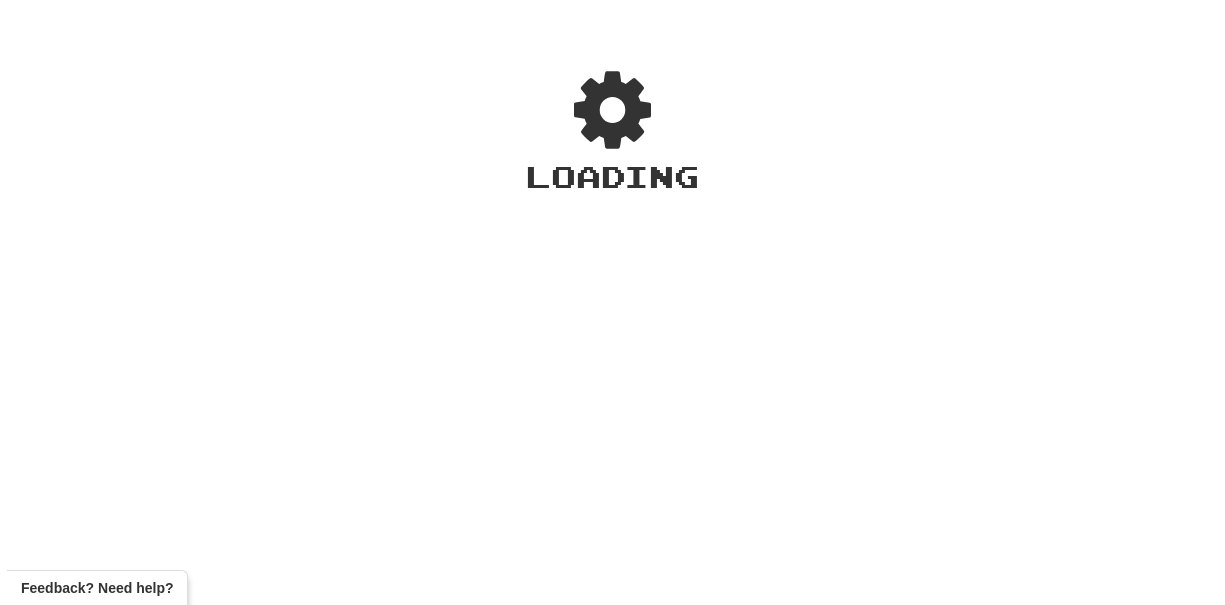 scroll, scrollTop: 0, scrollLeft: 0, axis: both 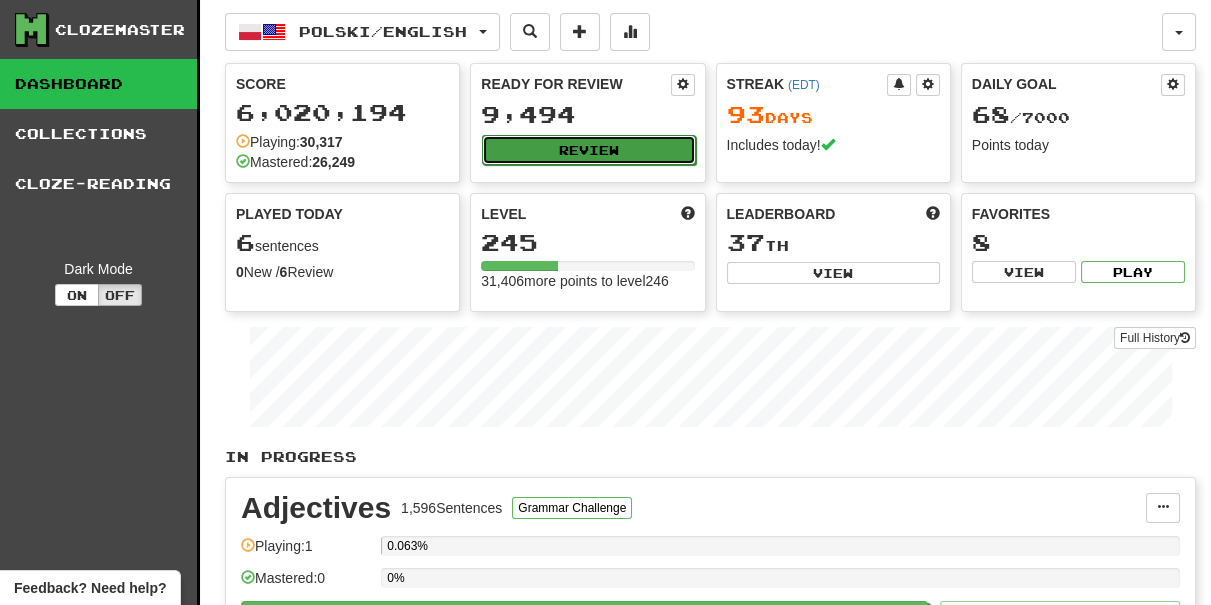 click on "Review" at bounding box center (588, 150) 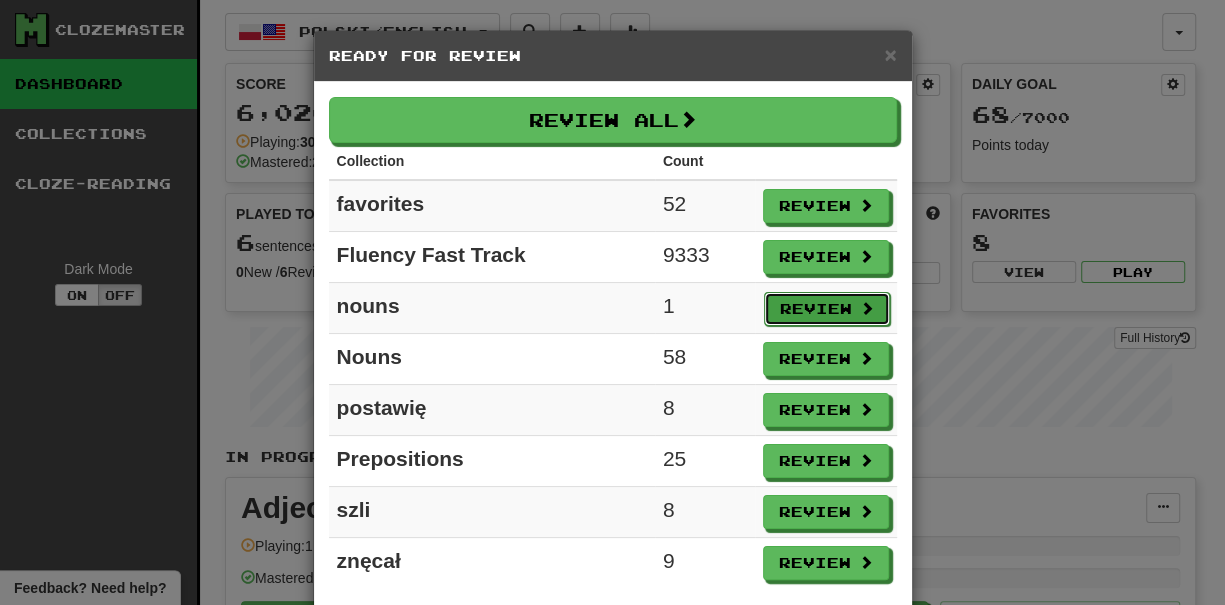 click on "Review" at bounding box center [827, 309] 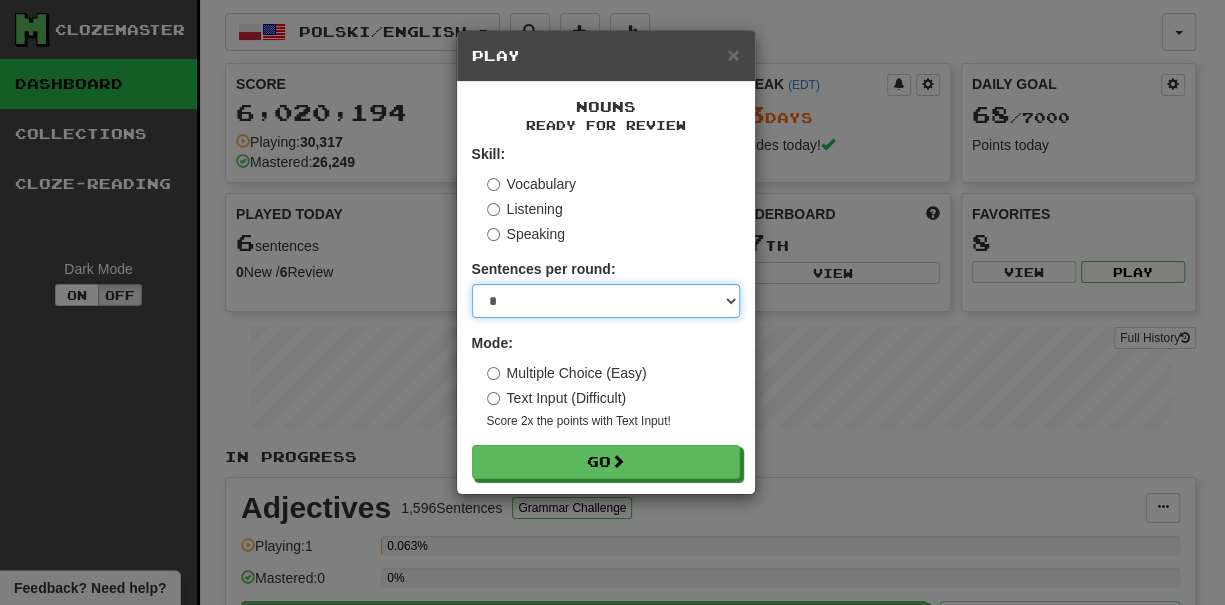 click on "* ** ** ** ** ** *** ********" at bounding box center (606, 301) 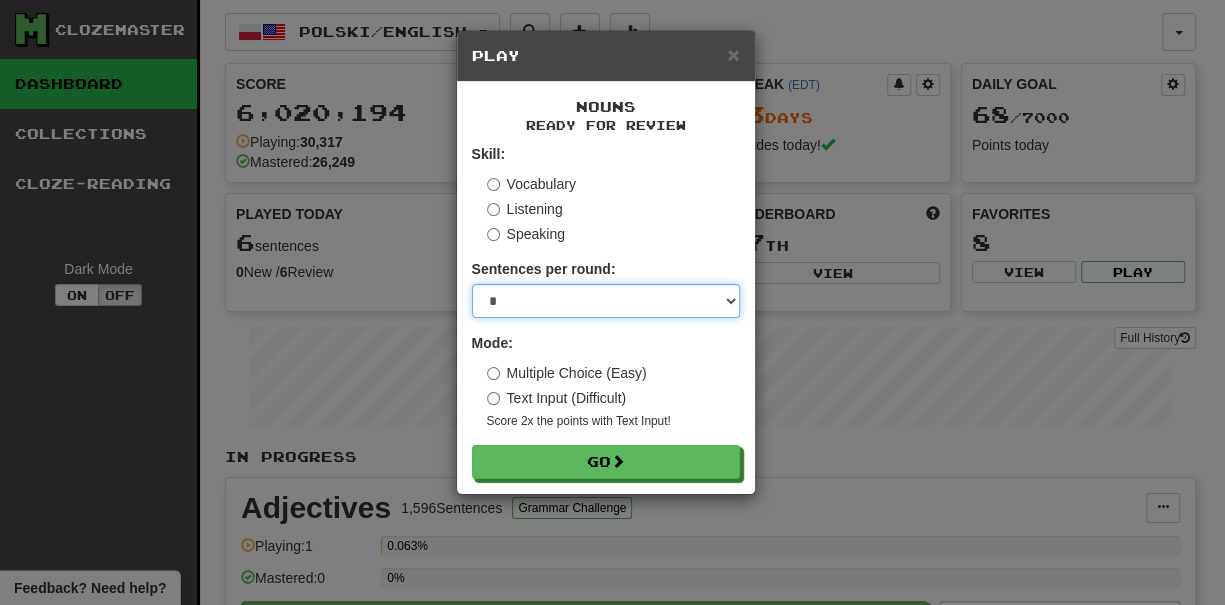 select on "***" 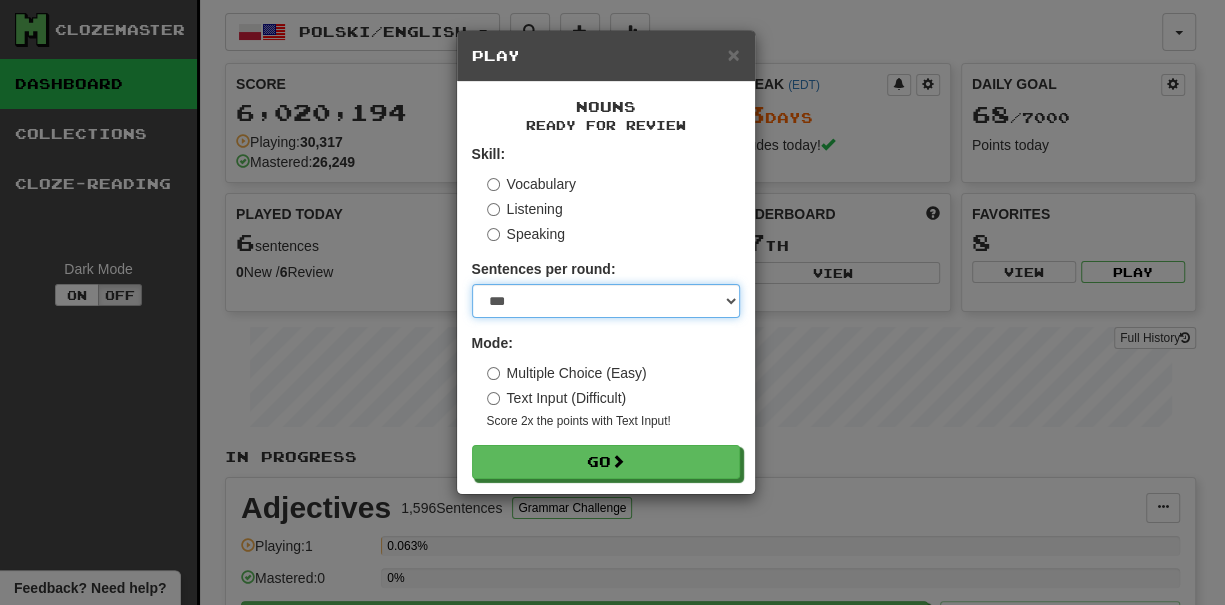 click on "* ** ** ** ** ** *** ********" at bounding box center [606, 301] 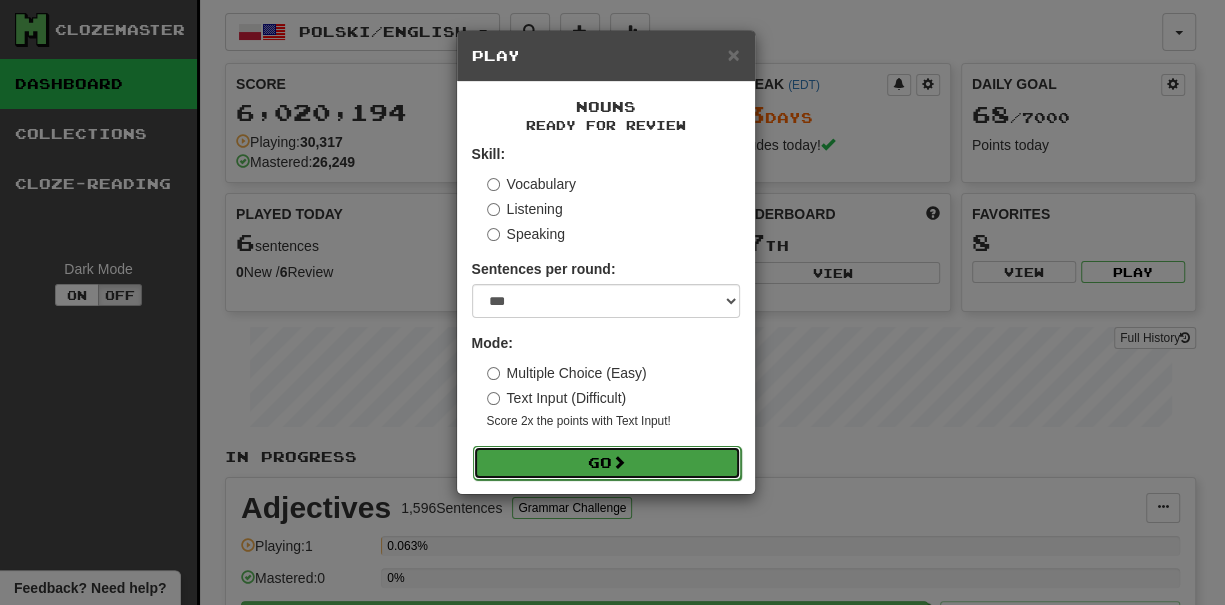 click on "Go" at bounding box center [607, 463] 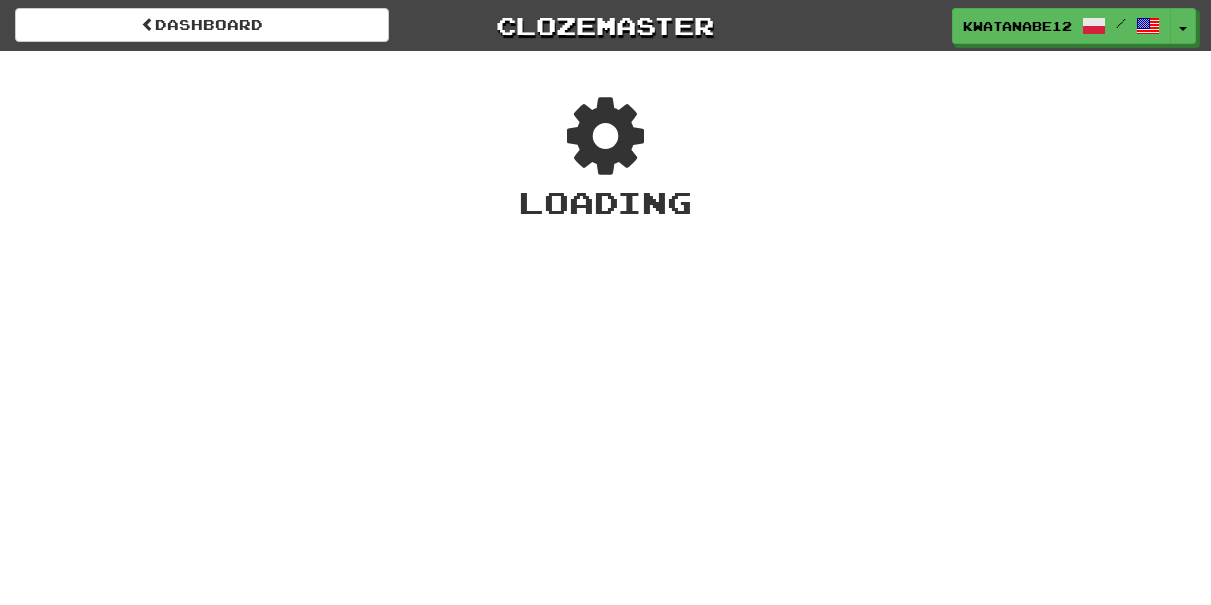 scroll, scrollTop: 0, scrollLeft: 0, axis: both 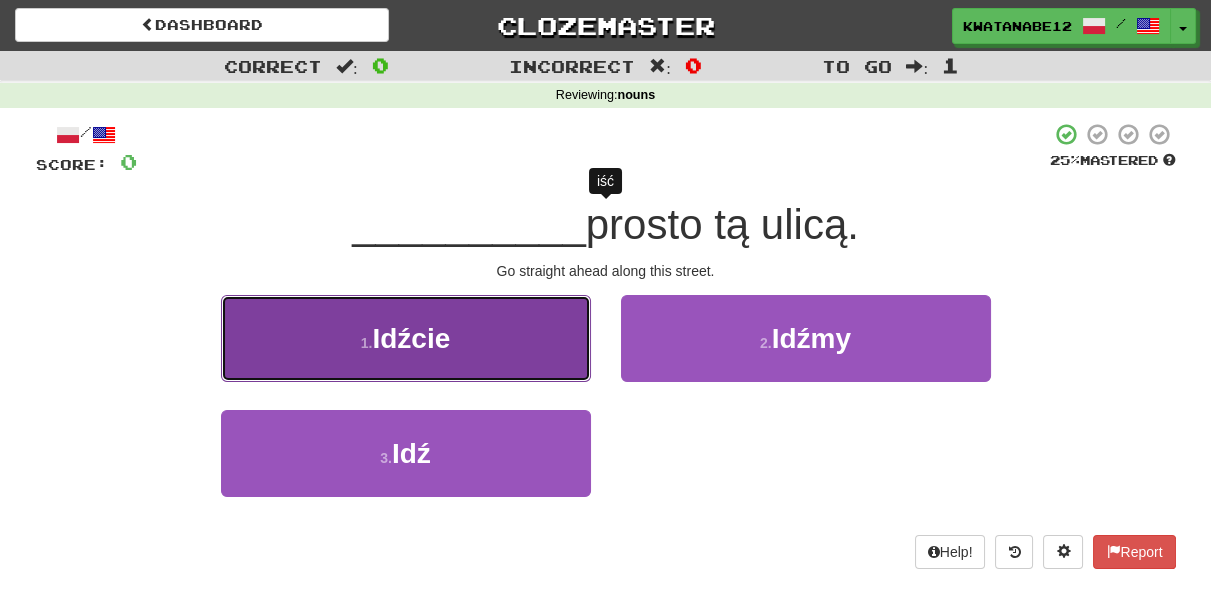 click on "1 .  Idźcie" at bounding box center (406, 338) 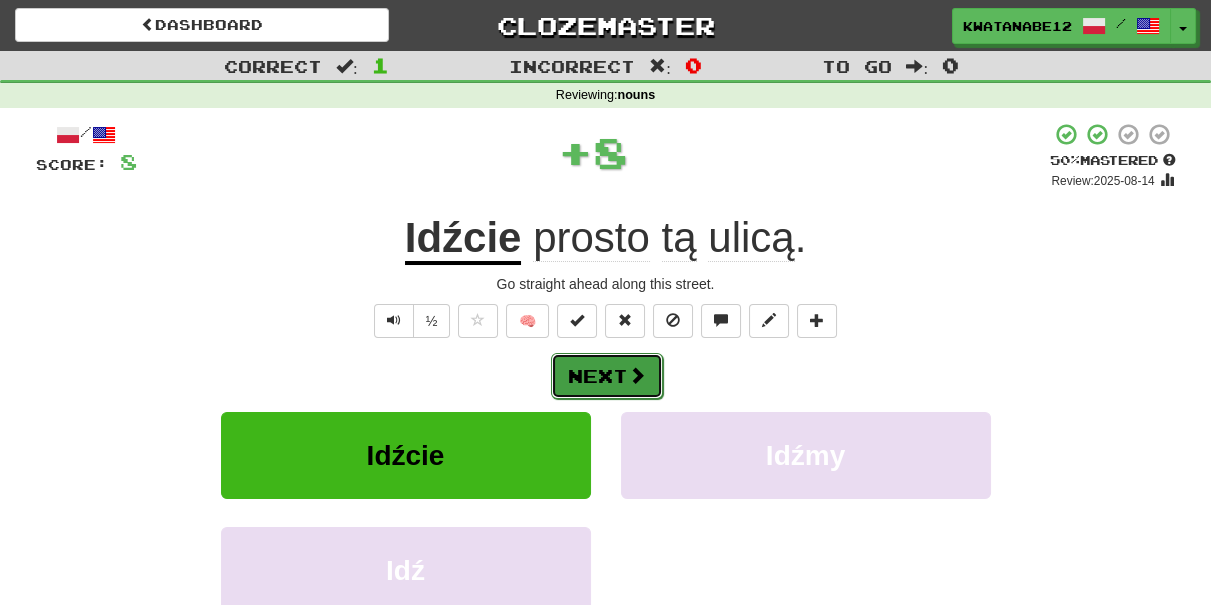click on "Next" at bounding box center [607, 376] 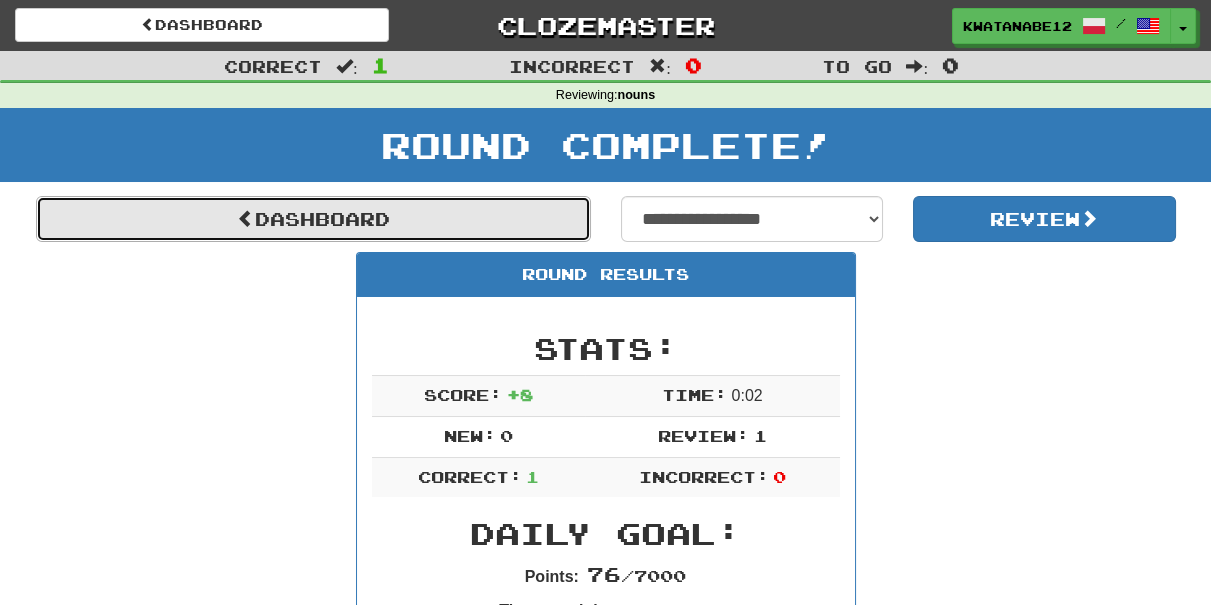 click on "Dashboard" at bounding box center (313, 219) 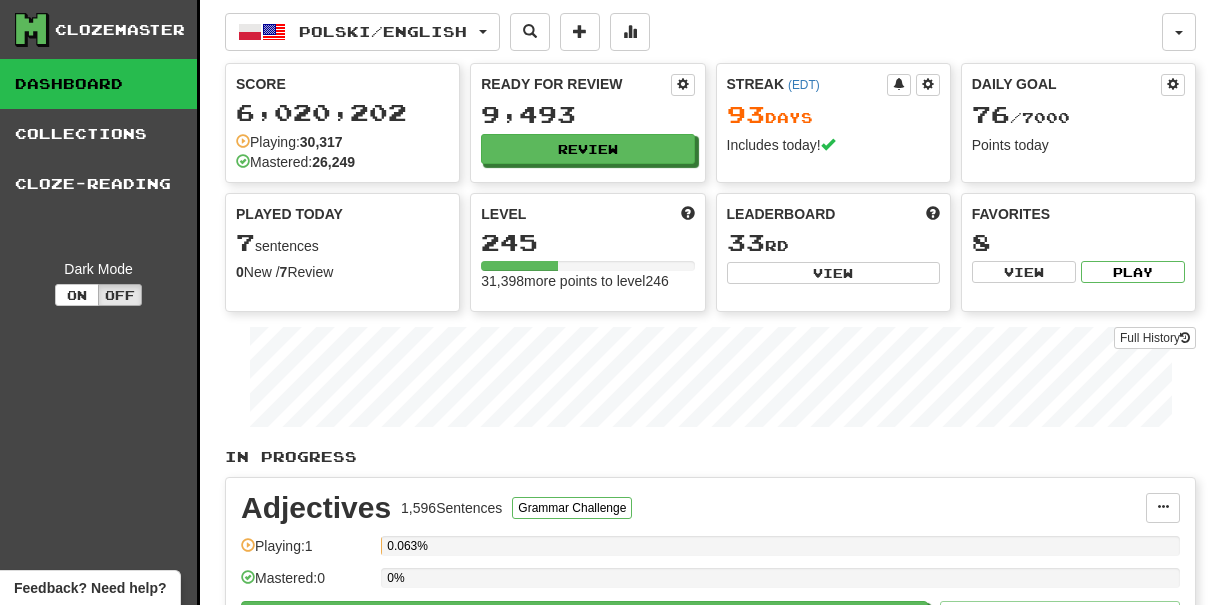 scroll, scrollTop: 0, scrollLeft: 0, axis: both 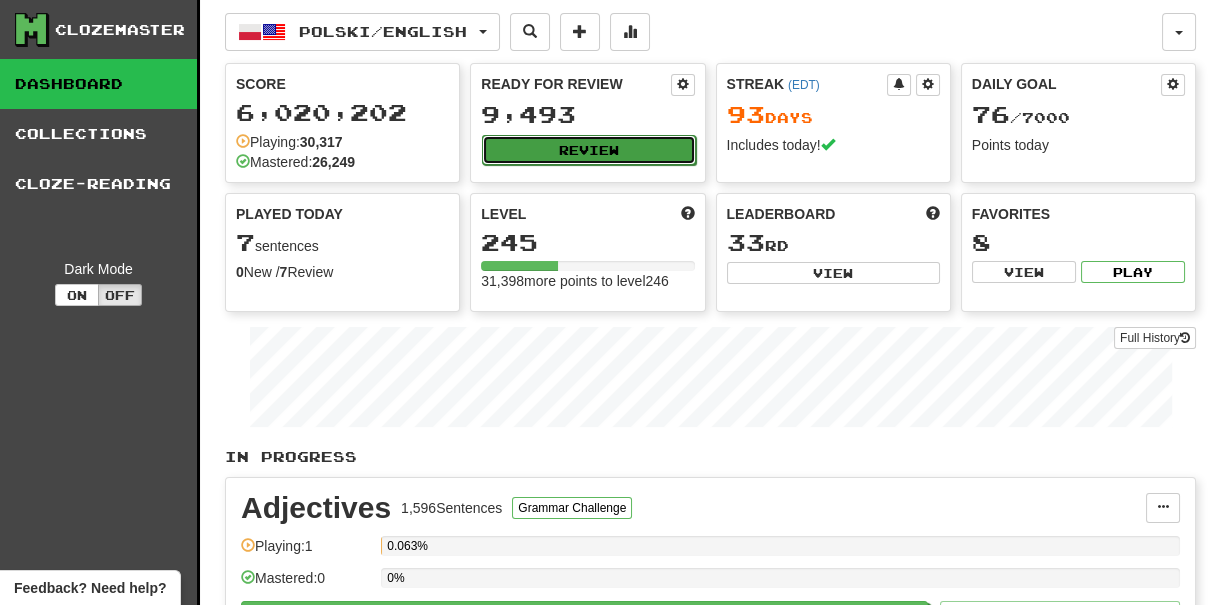 click on "Review" at bounding box center (588, 150) 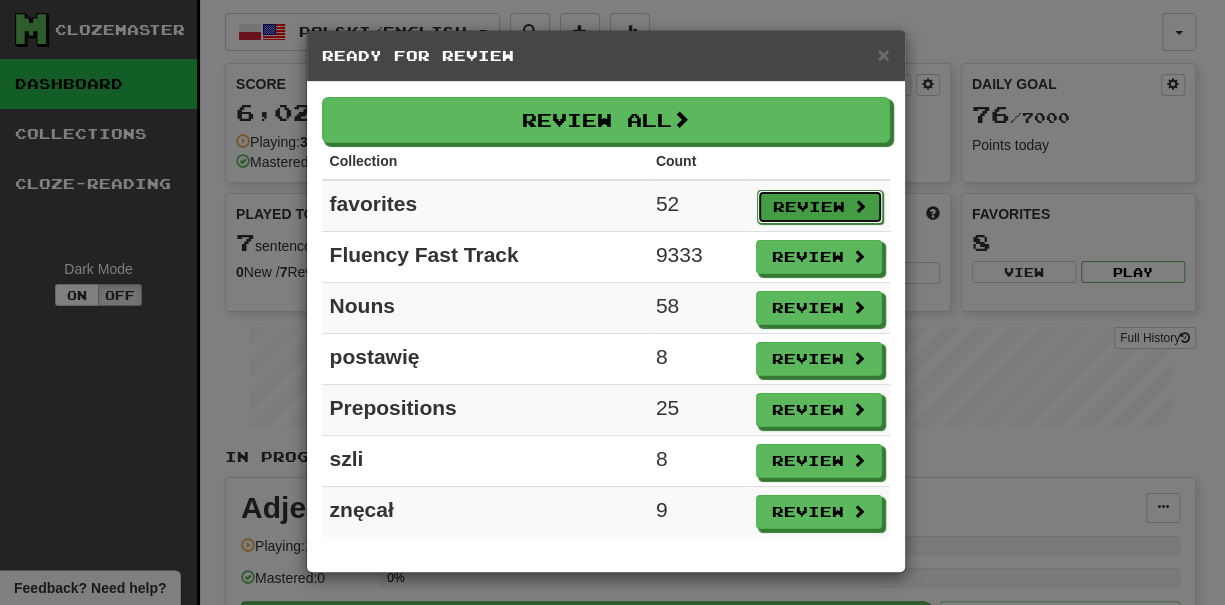 click on "Review" at bounding box center (820, 207) 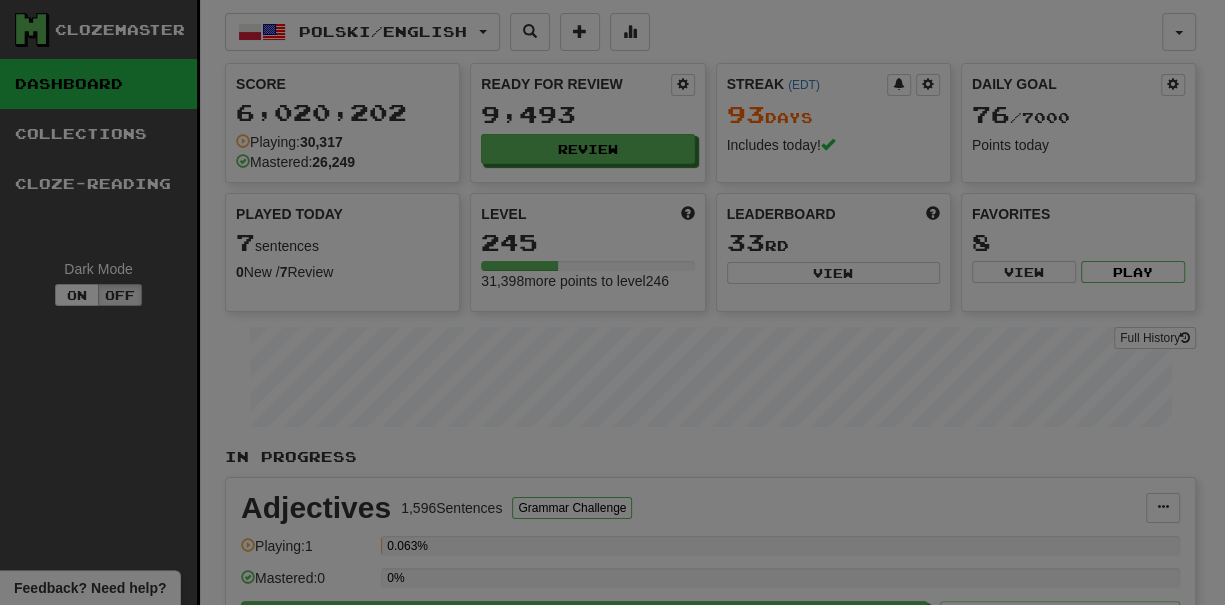 select on "***" 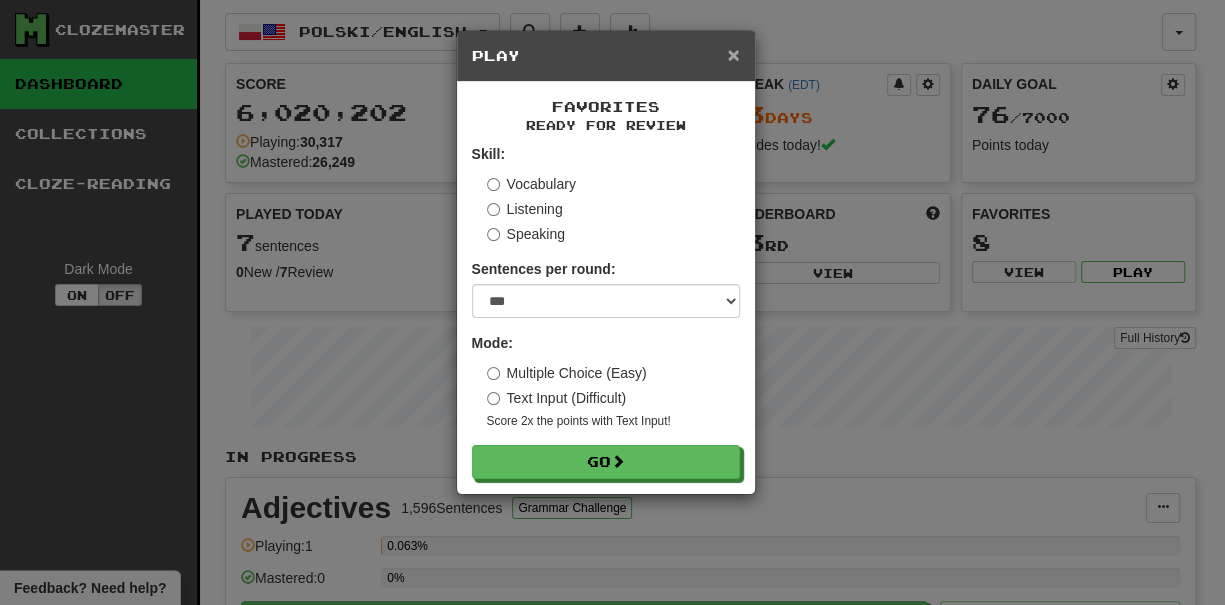 click on "×" at bounding box center [733, 54] 